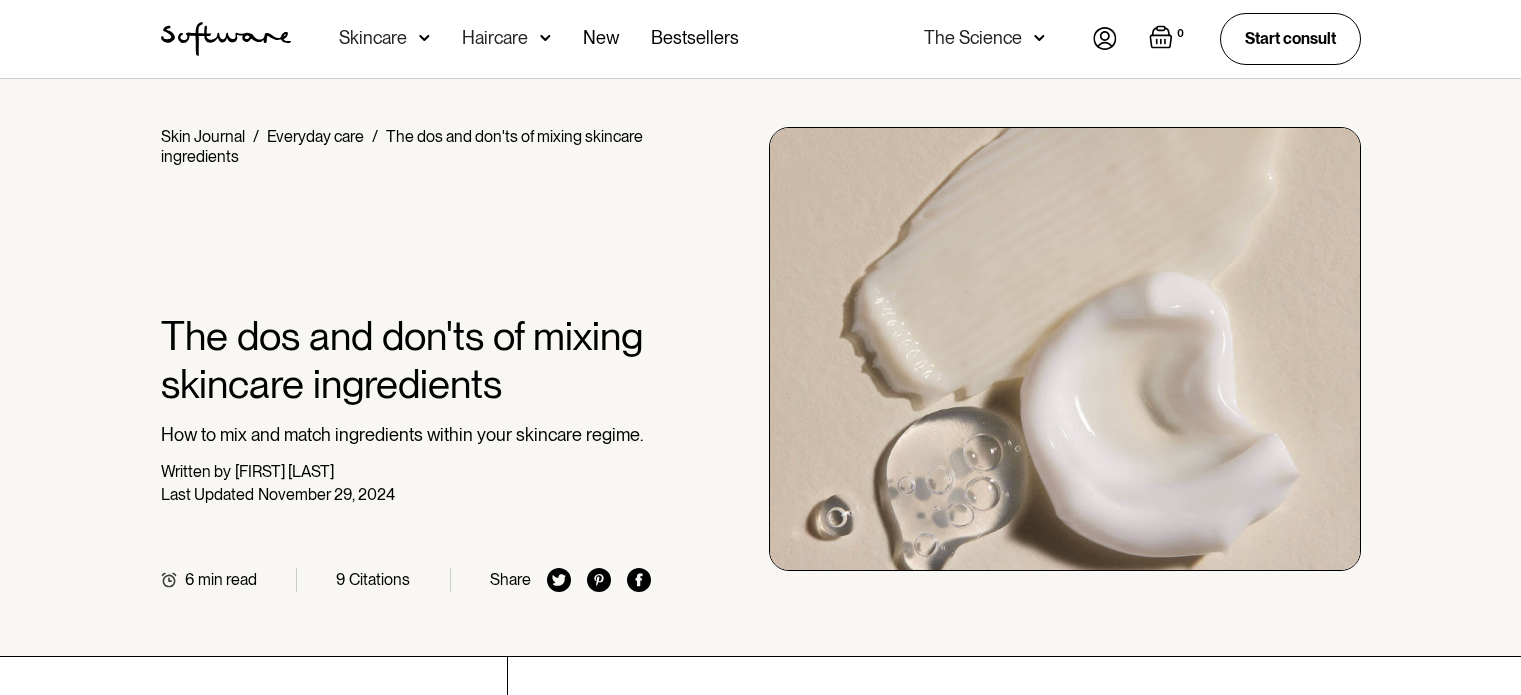 scroll, scrollTop: 300, scrollLeft: 0, axis: vertical 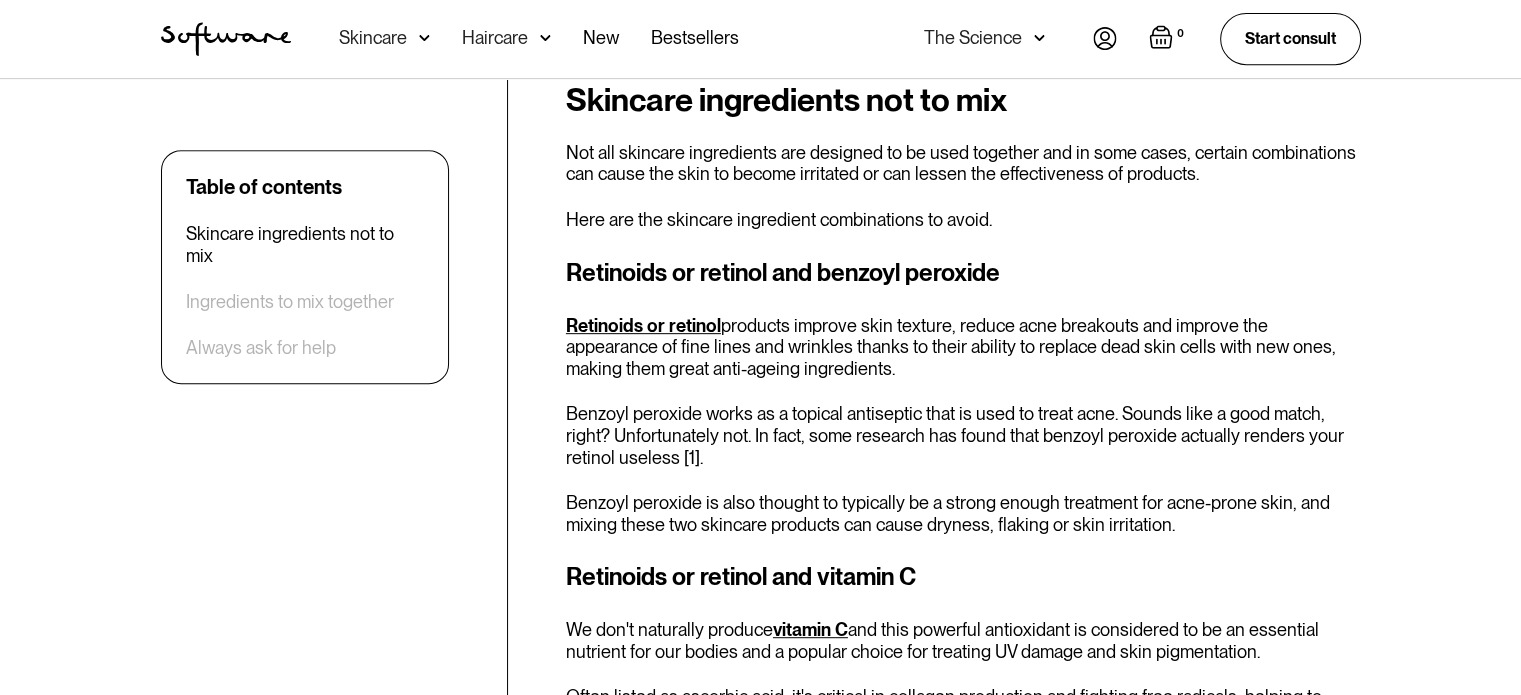 click on "Retinoids or retinol and benzoyl peroxide" at bounding box center (963, 273) 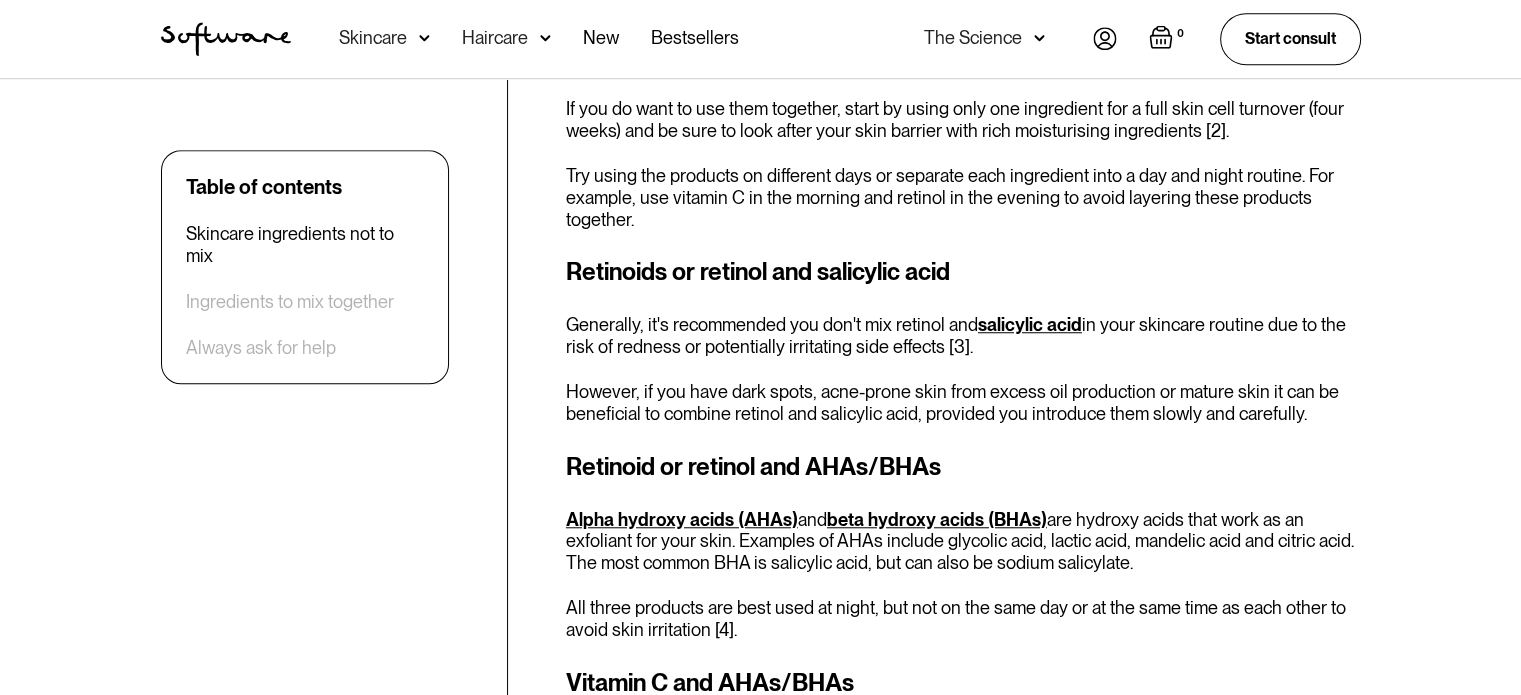 scroll, scrollTop: 1600, scrollLeft: 0, axis: vertical 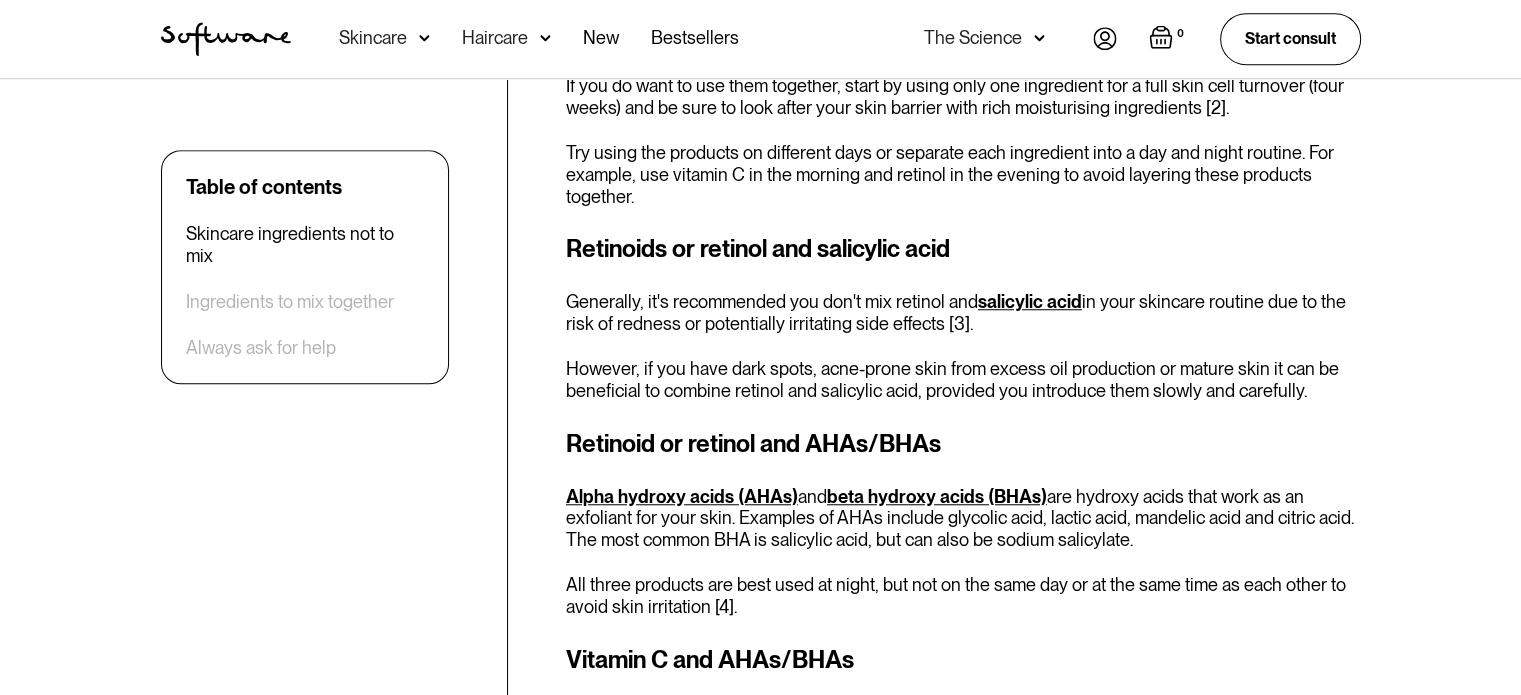 click on "Retinoids or retinol and salicylic acid" at bounding box center [963, 249] 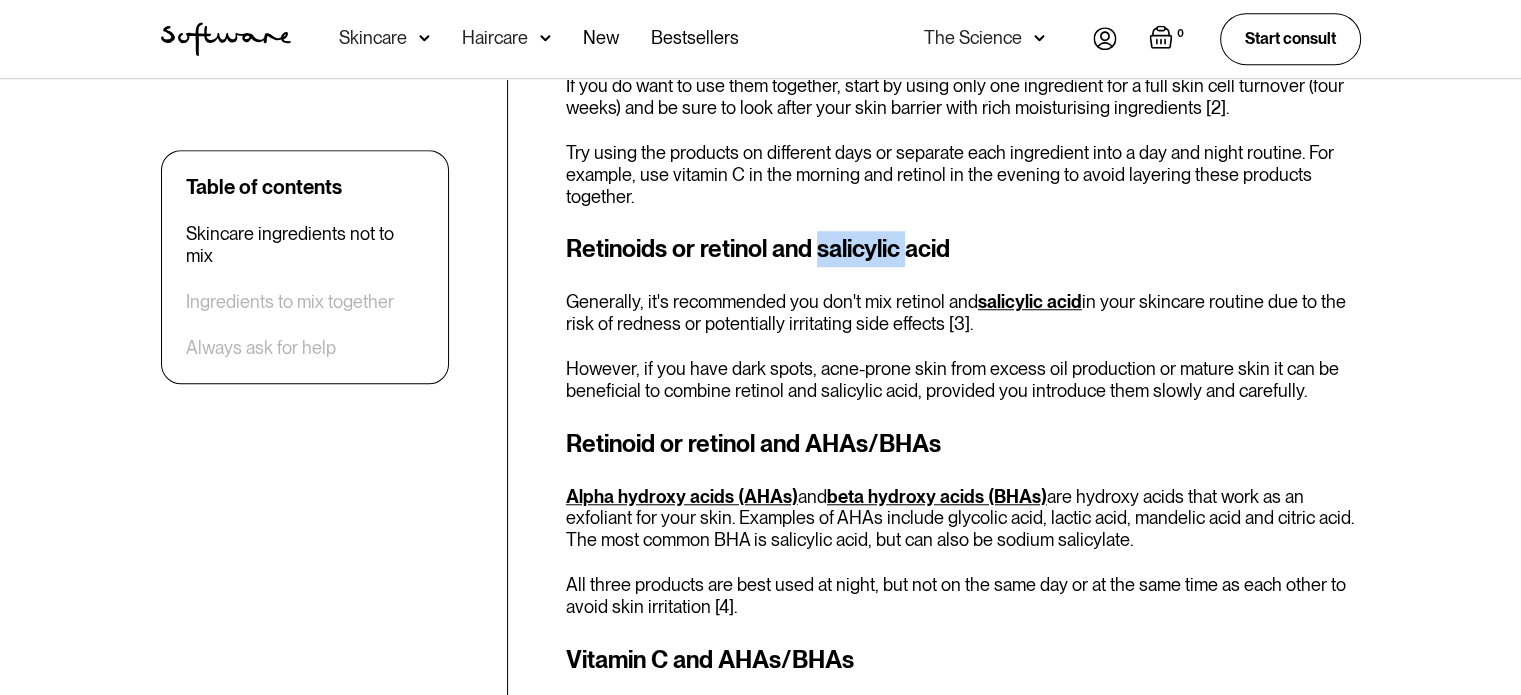 click on "Retinoids or retinol and salicylic acid" at bounding box center (963, 249) 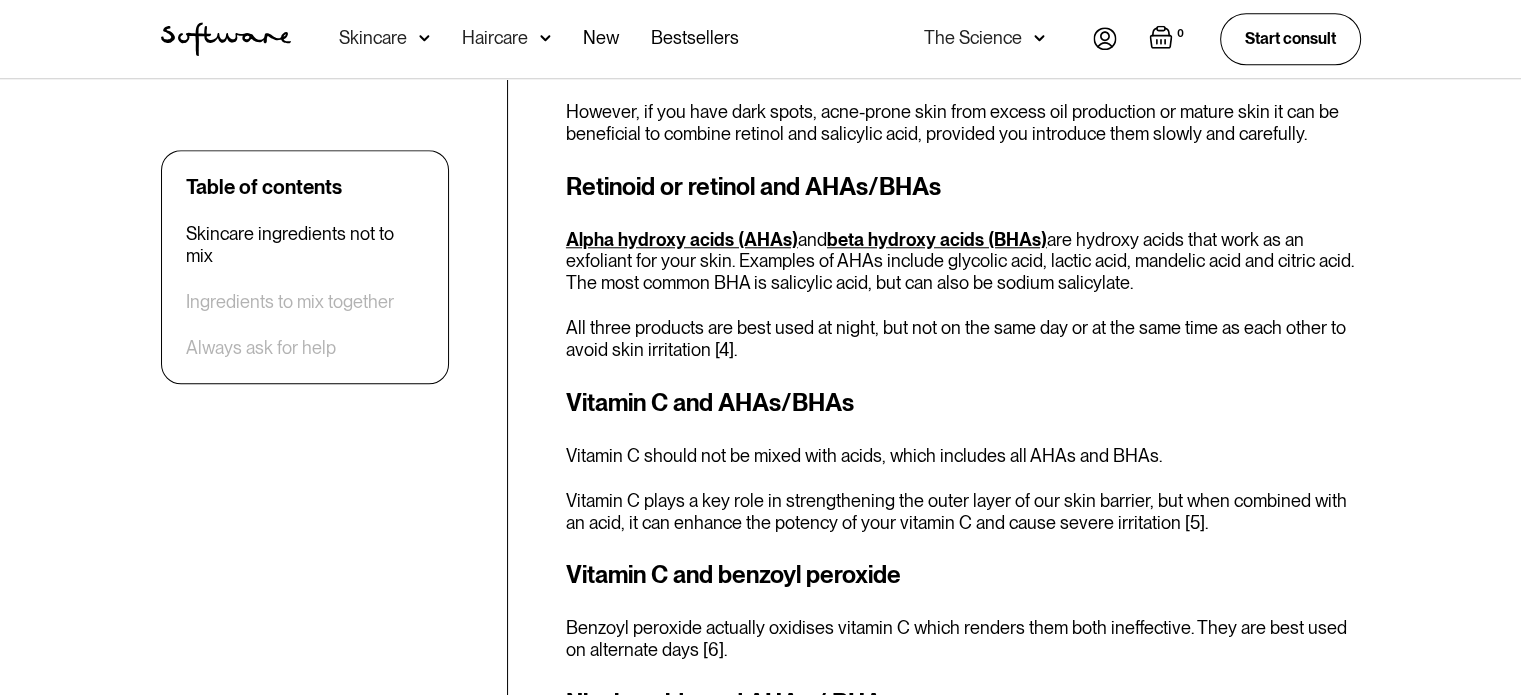 scroll, scrollTop: 1900, scrollLeft: 0, axis: vertical 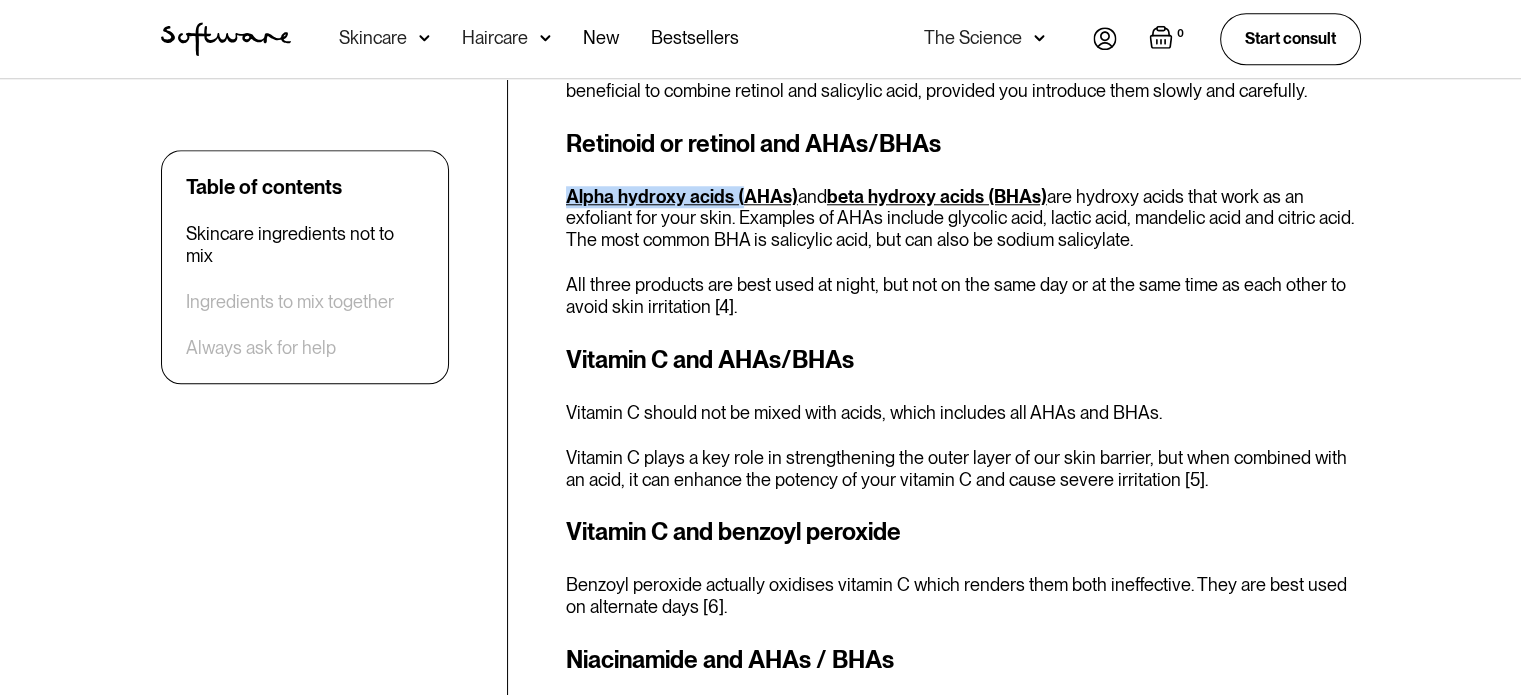 drag, startPoint x: 555, startPoint y: 196, endPoint x: 738, endPoint y: 197, distance: 183.00273 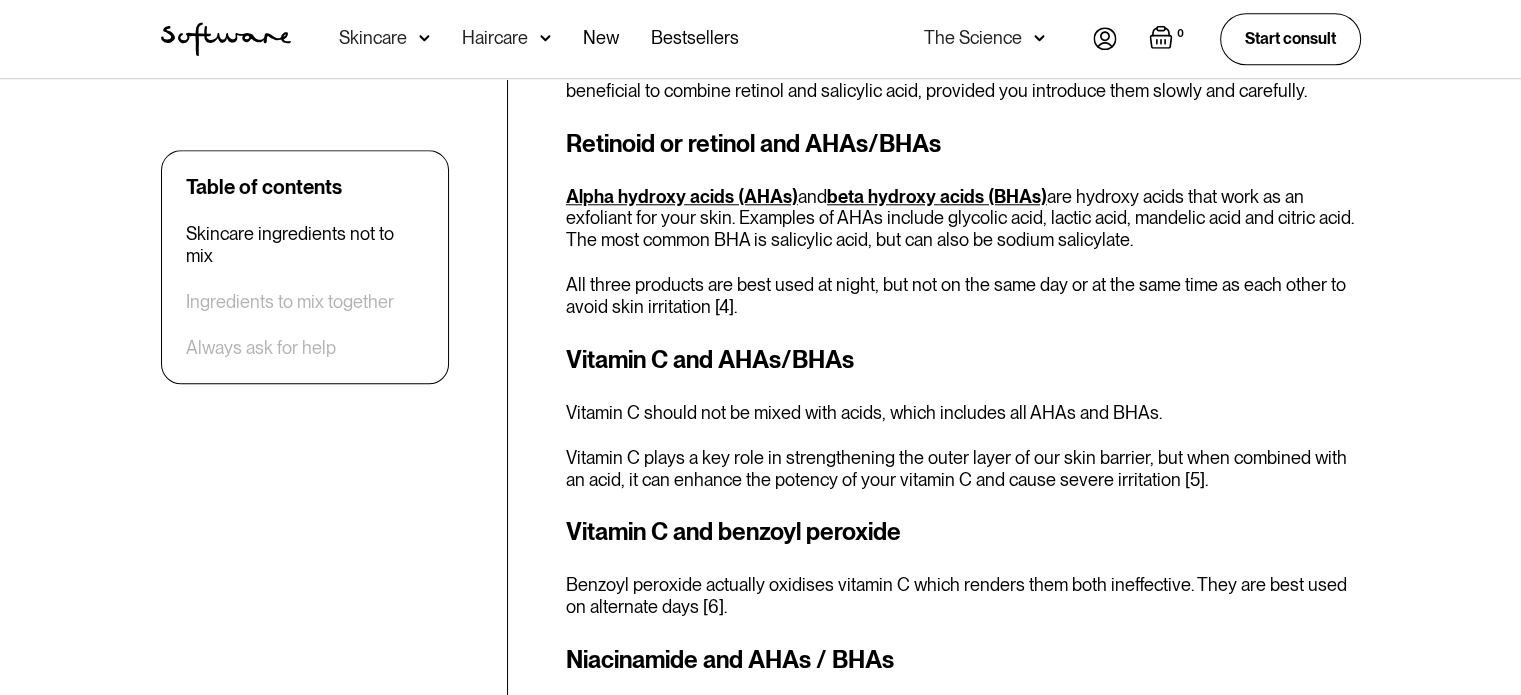 click on "Alpha hydroxy acids (AHAs)  and  beta hydroxy acids (BHAs)  are hydroxy acids that work as an exfoliant for your skin. Examples of AHAs include glycolic acid, lactic acid, mandelic acid and citric acid. The most common BHA is salicylic acid, but can also be sodium salicylate." at bounding box center (963, 218) 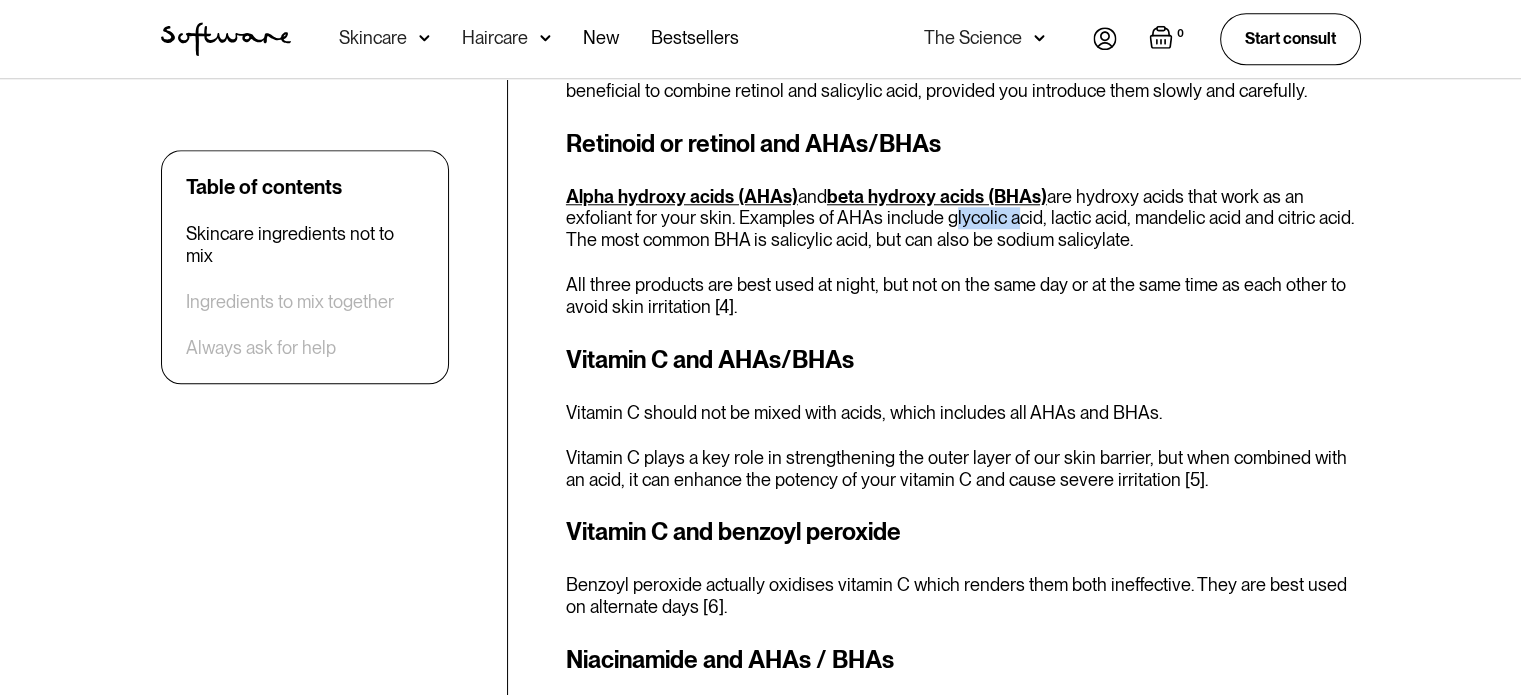 click on "Alpha hydroxy acids (AHAs)  and  beta hydroxy acids (BHAs)  are hydroxy acids that work as an exfoliant for your skin. Examples of AHAs include glycolic acid, lactic acid, mandelic acid and citric acid. The most common BHA is salicylic acid, but can also be sodium salicylate." at bounding box center (963, 218) 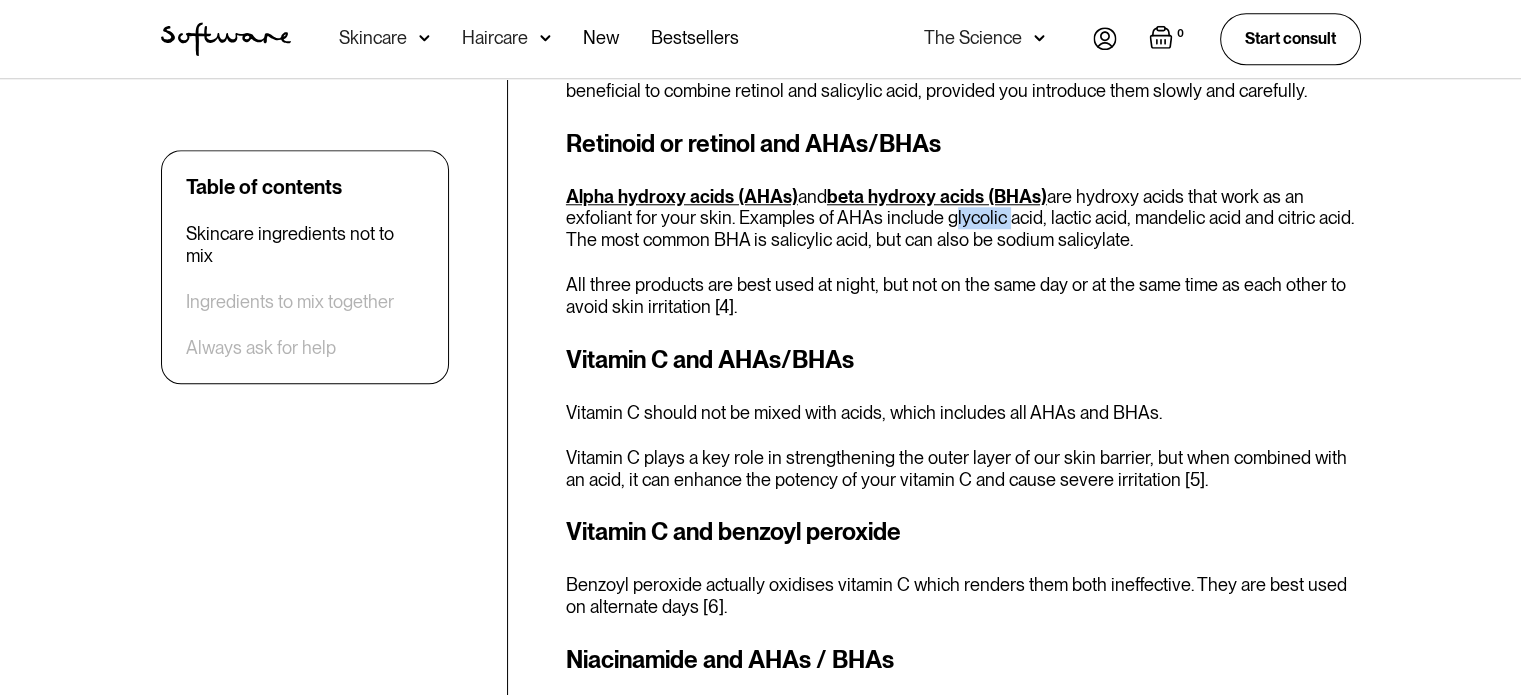 drag, startPoint x: 992, startPoint y: 219, endPoint x: 936, endPoint y: 224, distance: 56.22277 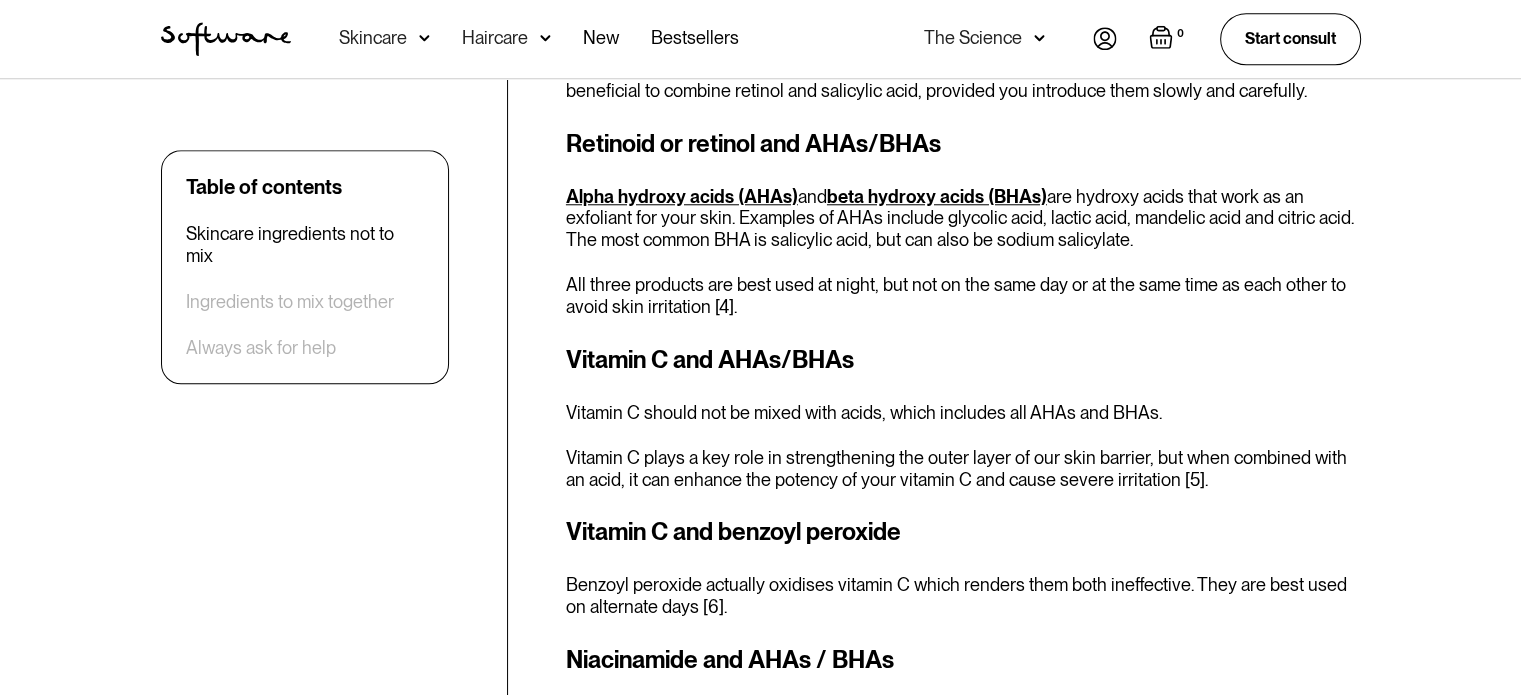click on "Alpha hydroxy acids (AHAs)  and  beta hydroxy acids (BHAs)  are hydroxy acids that work as an exfoliant for your skin. Examples of AHAs include glycolic acid, lactic acid, mandelic acid and citric acid. The most common BHA is salicylic acid, but can also be sodium salicylate." at bounding box center [963, 218] 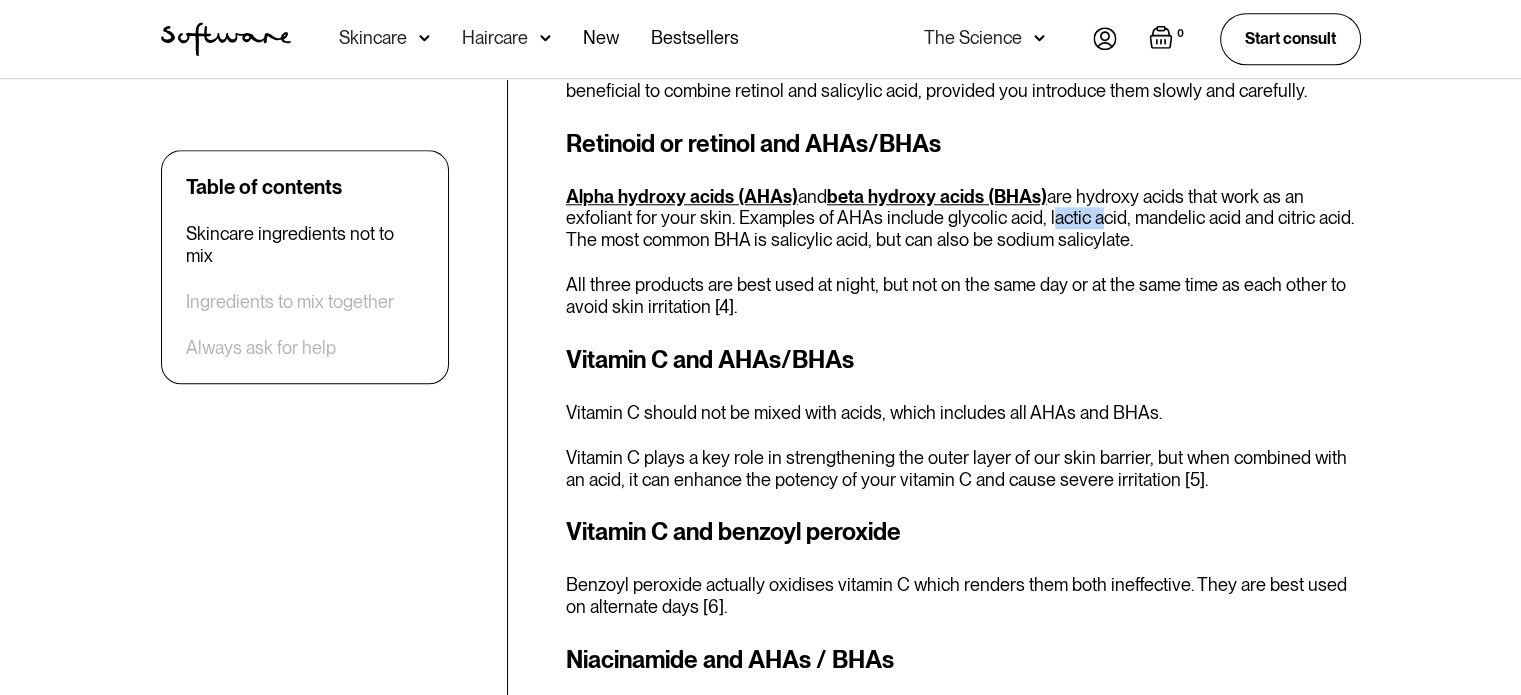 click on "Alpha hydroxy acids (AHAs)  and  beta hydroxy acids (BHAs)  are hydroxy acids that work as an exfoliant for your skin. Examples of AHAs include glycolic acid, lactic acid, mandelic acid and citric acid. The most common BHA is salicylic acid, but can also be sodium salicylate." at bounding box center (963, 218) 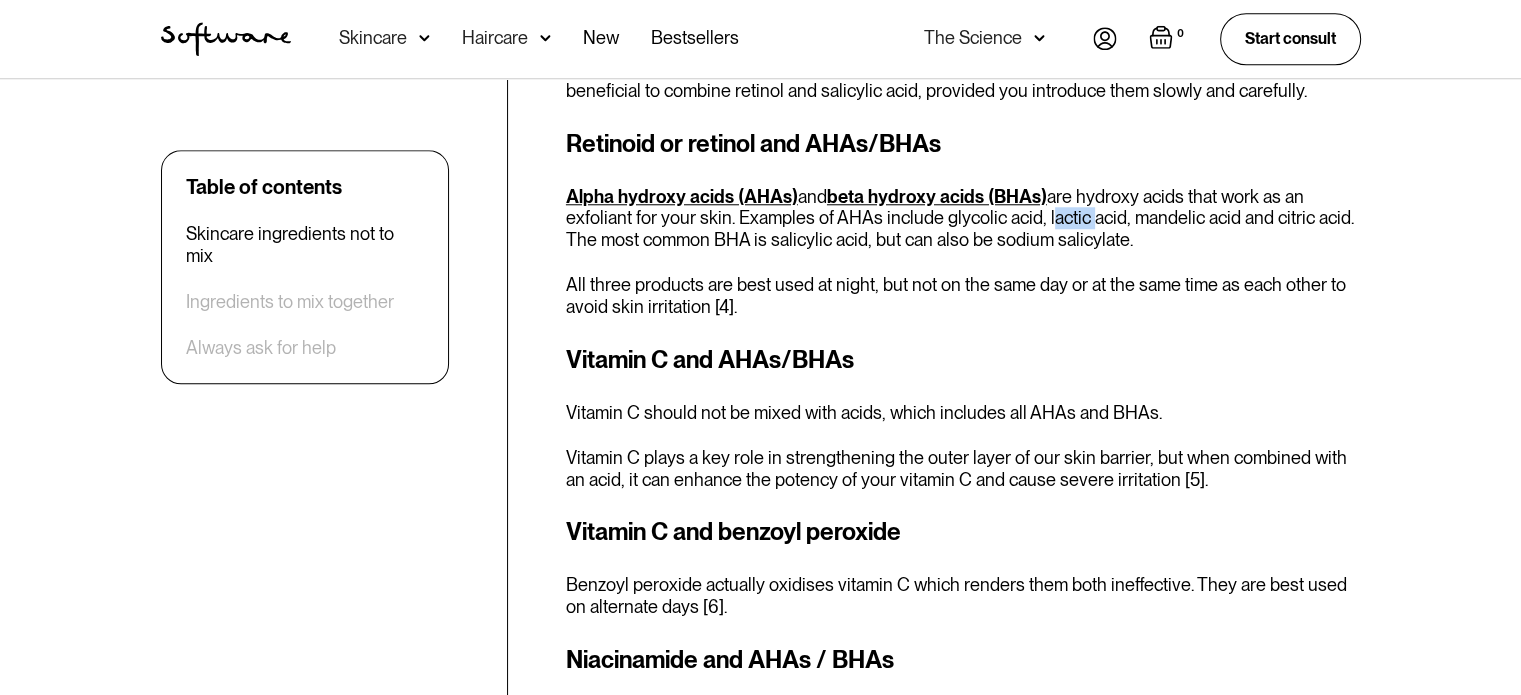 drag, startPoint x: 1077, startPoint y: 218, endPoint x: 1040, endPoint y: 220, distance: 37.054016 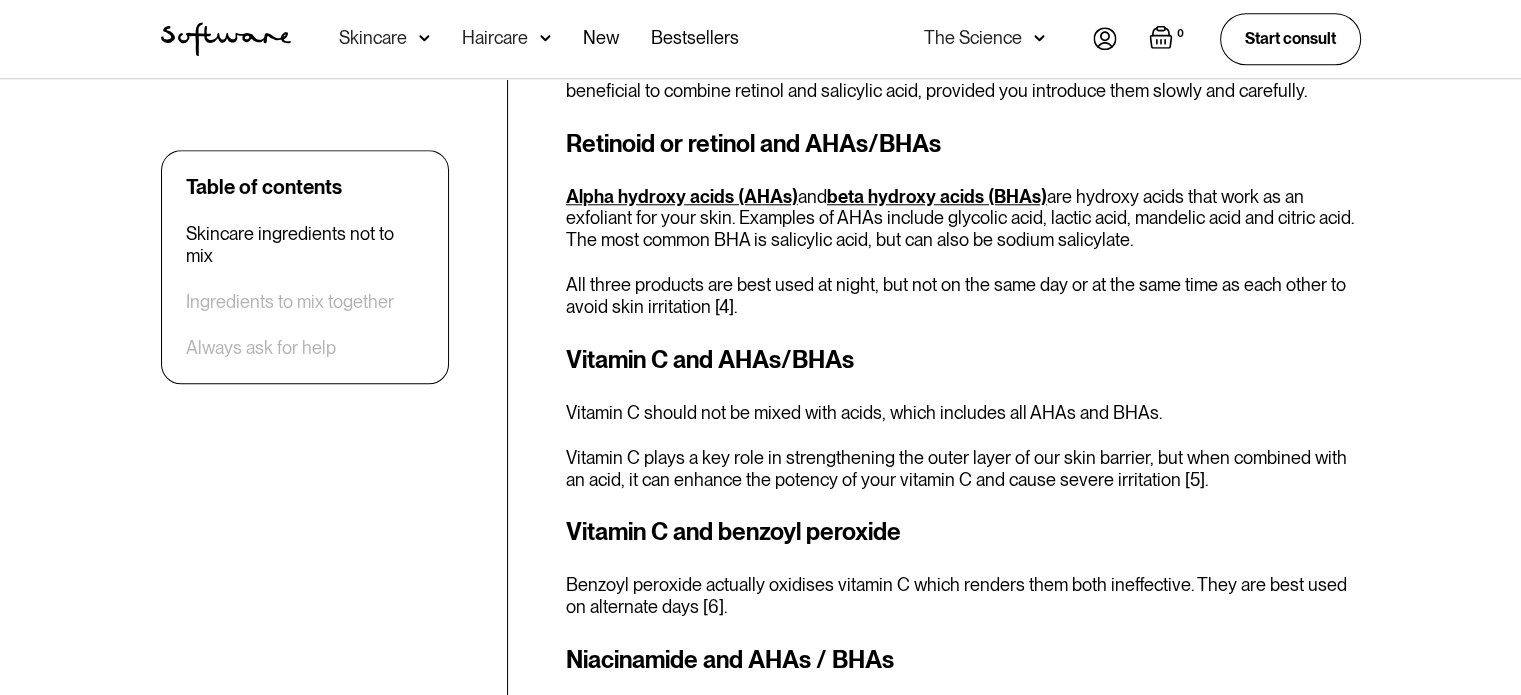 click on "Alpha hydroxy acids (AHAs)  and  beta hydroxy acids (BHAs)  are hydroxy acids that work as an exfoliant for your skin. Examples of AHAs include glycolic acid, lactic acid, mandelic acid and citric acid. The most common BHA is salicylic acid, but can also be sodium salicylate." at bounding box center (963, 218) 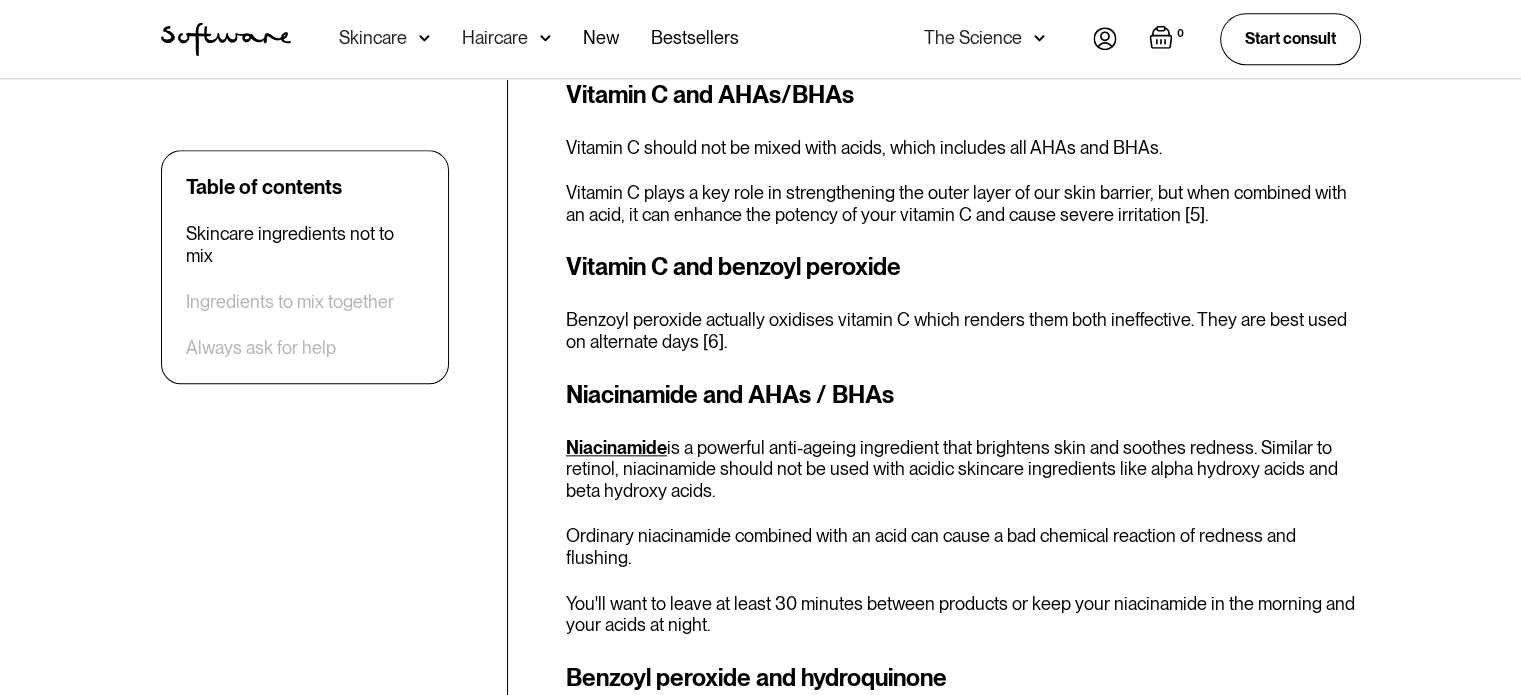 scroll, scrollTop: 2200, scrollLeft: 0, axis: vertical 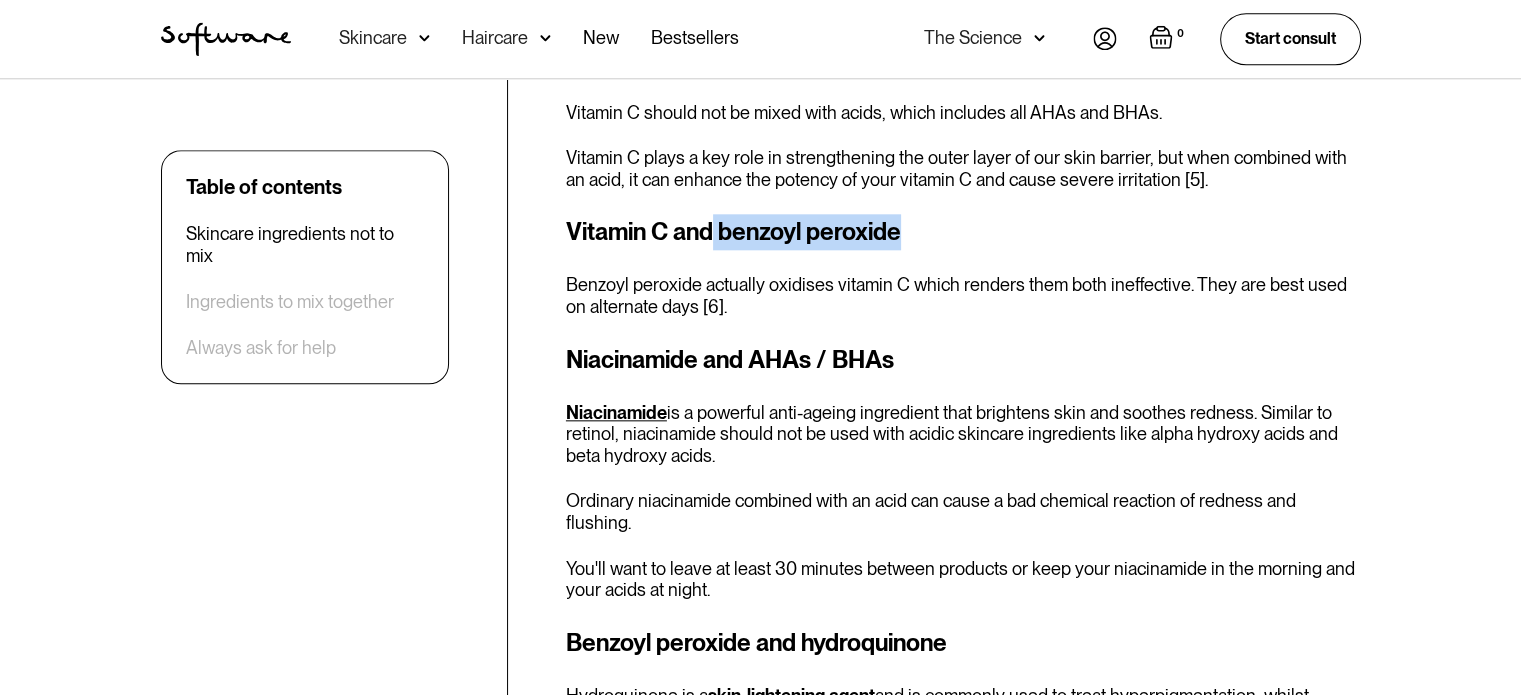 drag, startPoint x: 716, startPoint y: 231, endPoint x: 942, endPoint y: 232, distance: 226.00221 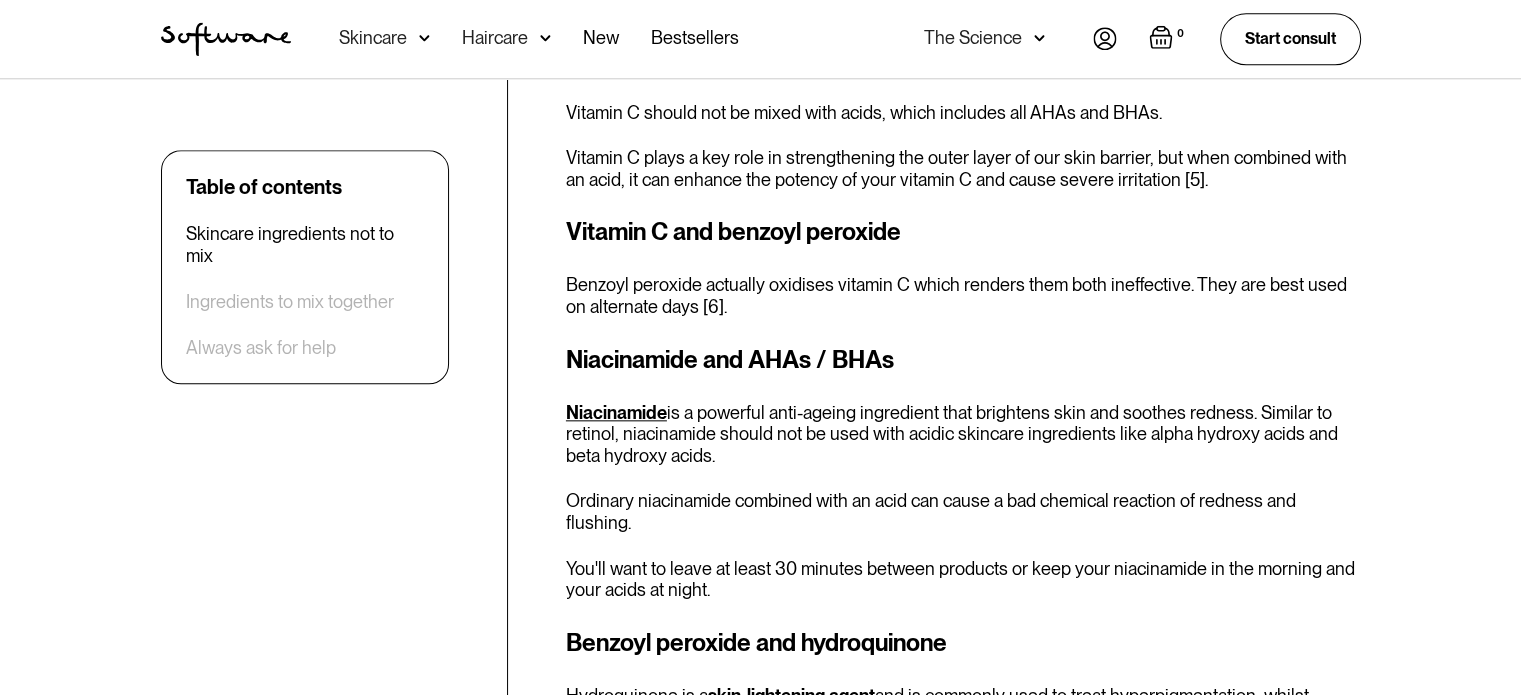 click on "Vitamin C and benzoyl peroxide" at bounding box center (963, 232) 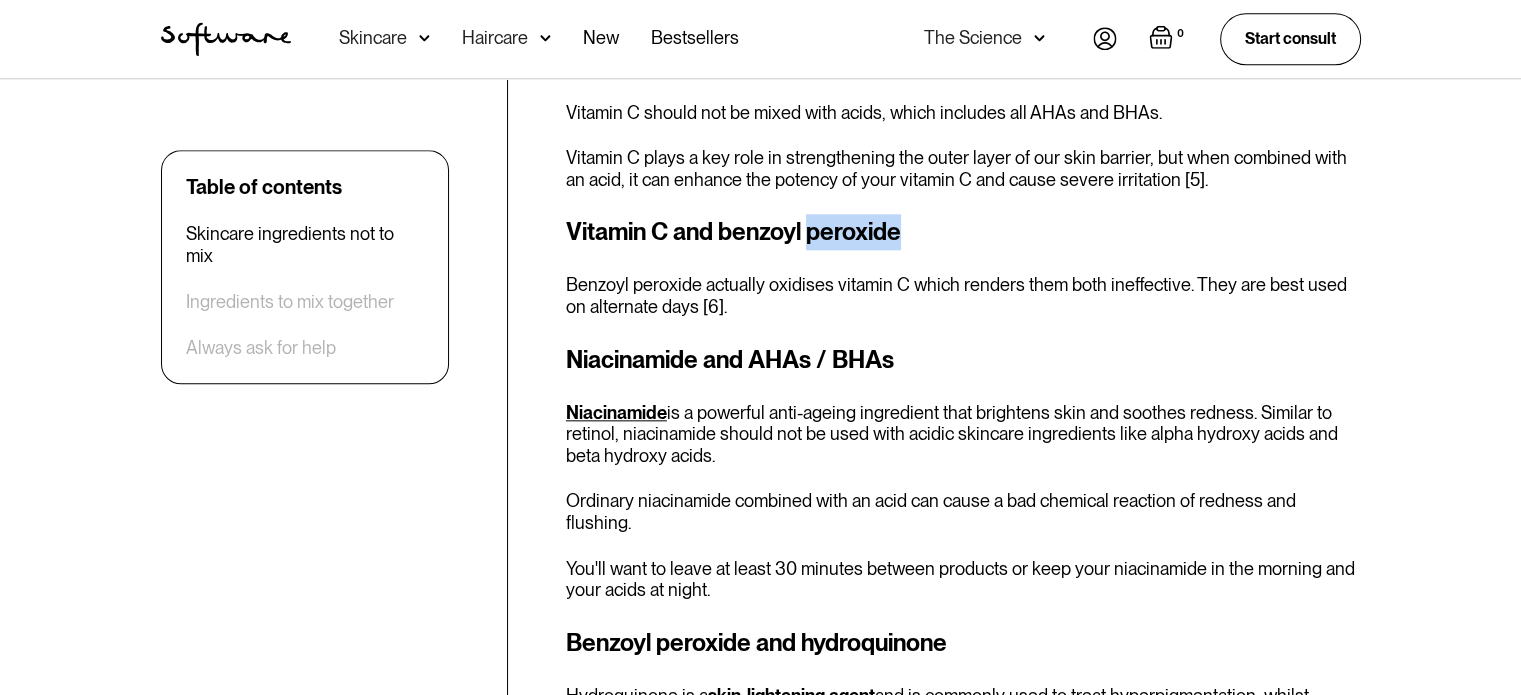 click on "Vitamin C and benzoyl peroxide" at bounding box center (963, 232) 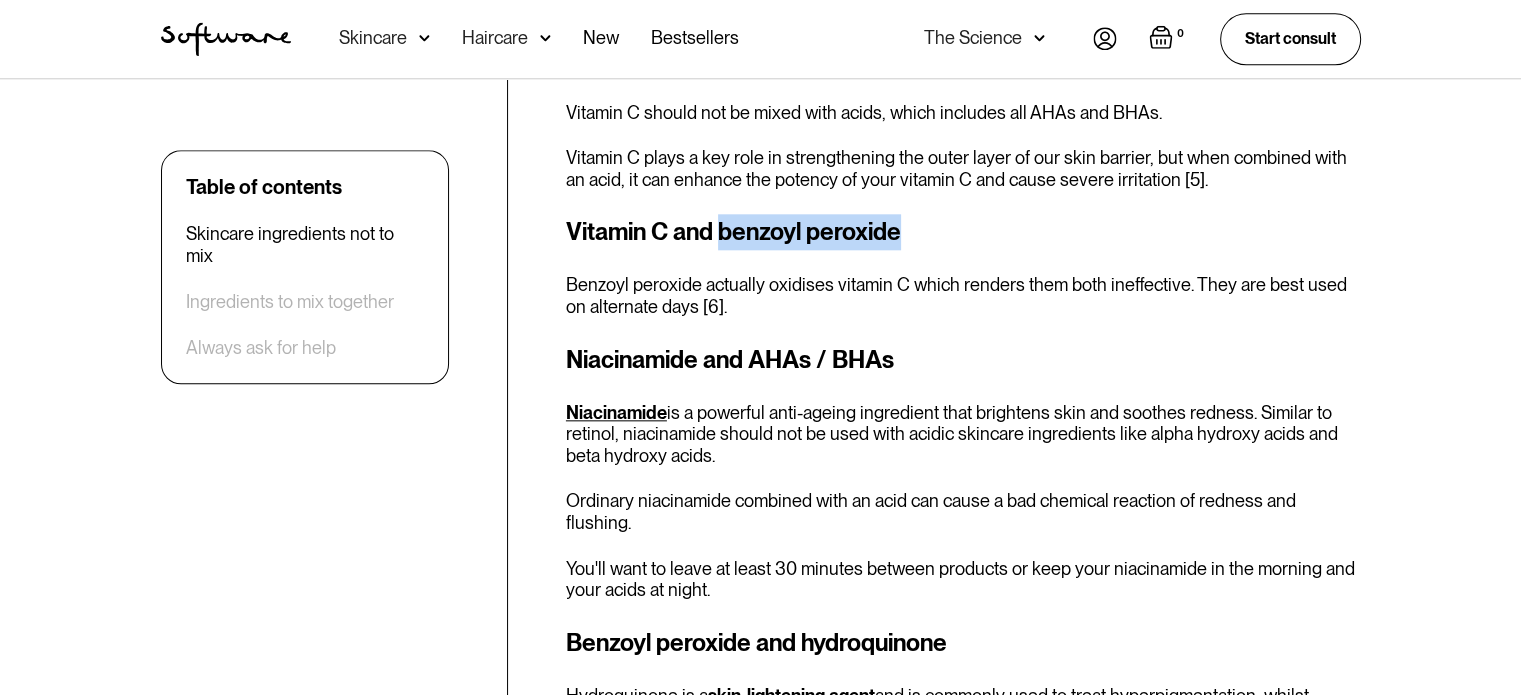 drag, startPoint x: 915, startPoint y: 232, endPoint x: 720, endPoint y: 227, distance: 195.06409 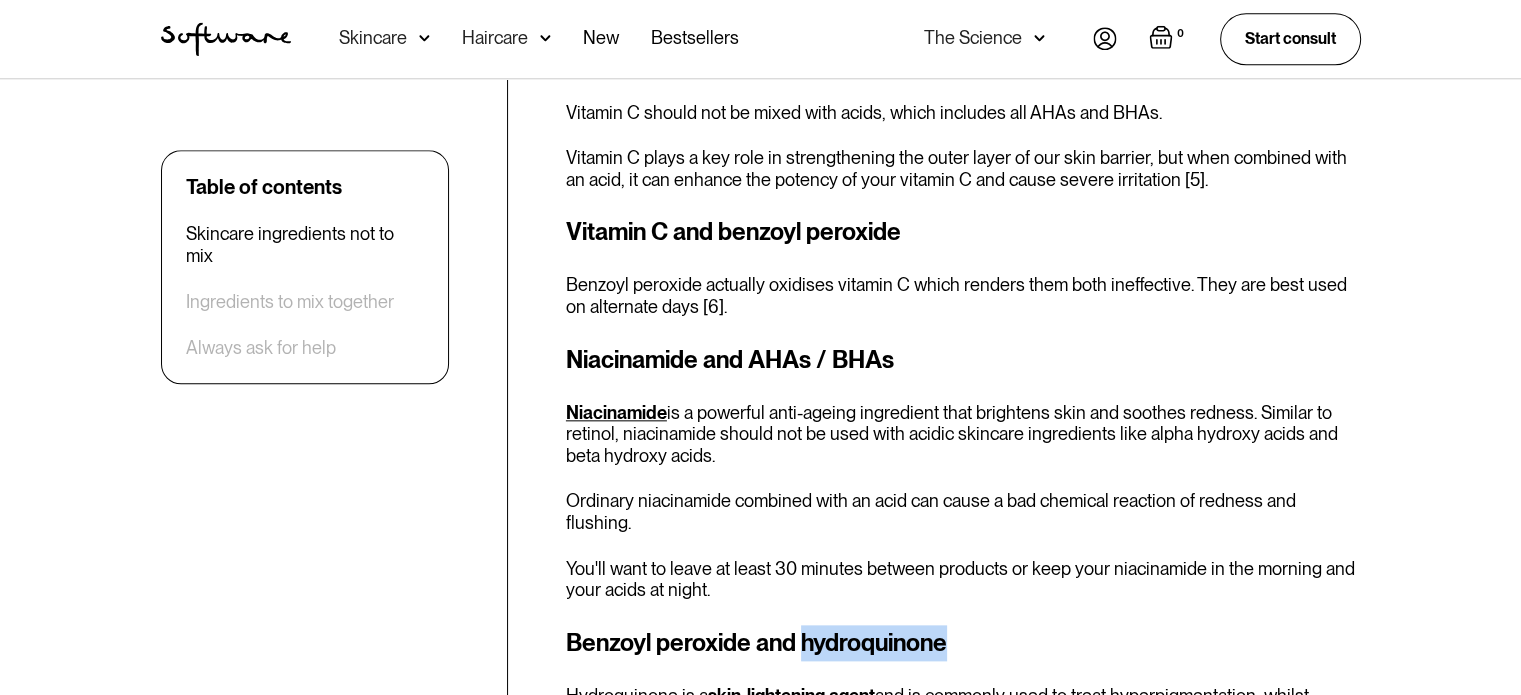 drag, startPoint x: 951, startPoint y: 621, endPoint x: 802, endPoint y: 629, distance: 149.21461 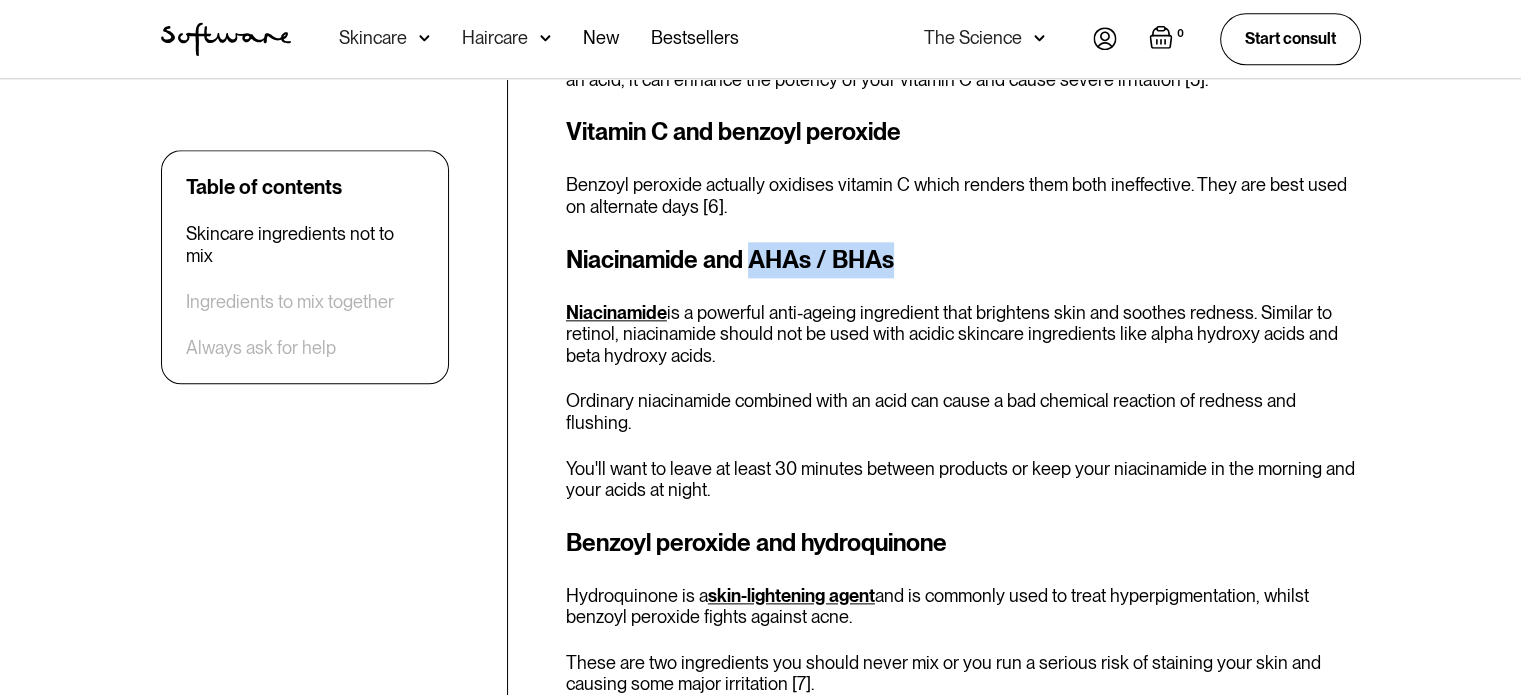 drag, startPoint x: 756, startPoint y: 252, endPoint x: 874, endPoint y: 259, distance: 118.20744 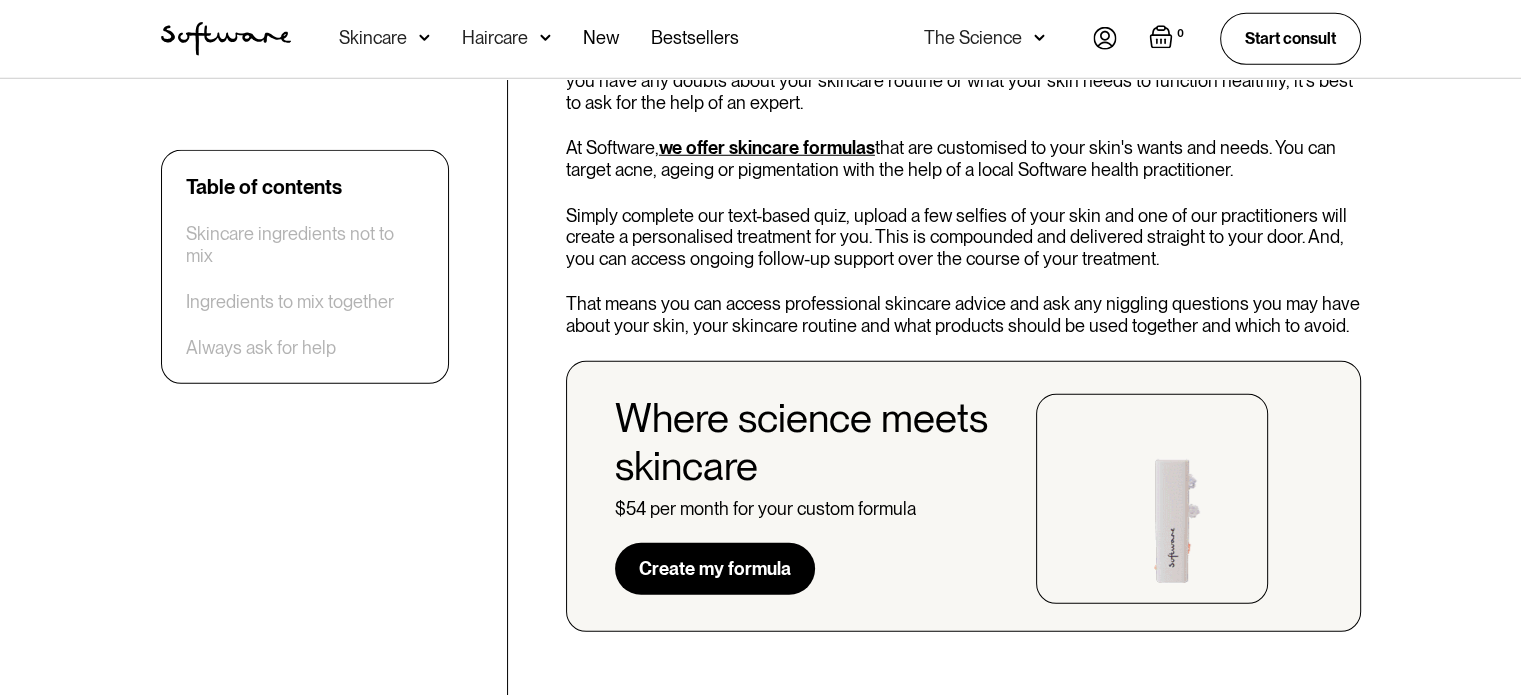 scroll, scrollTop: 5600, scrollLeft: 0, axis: vertical 